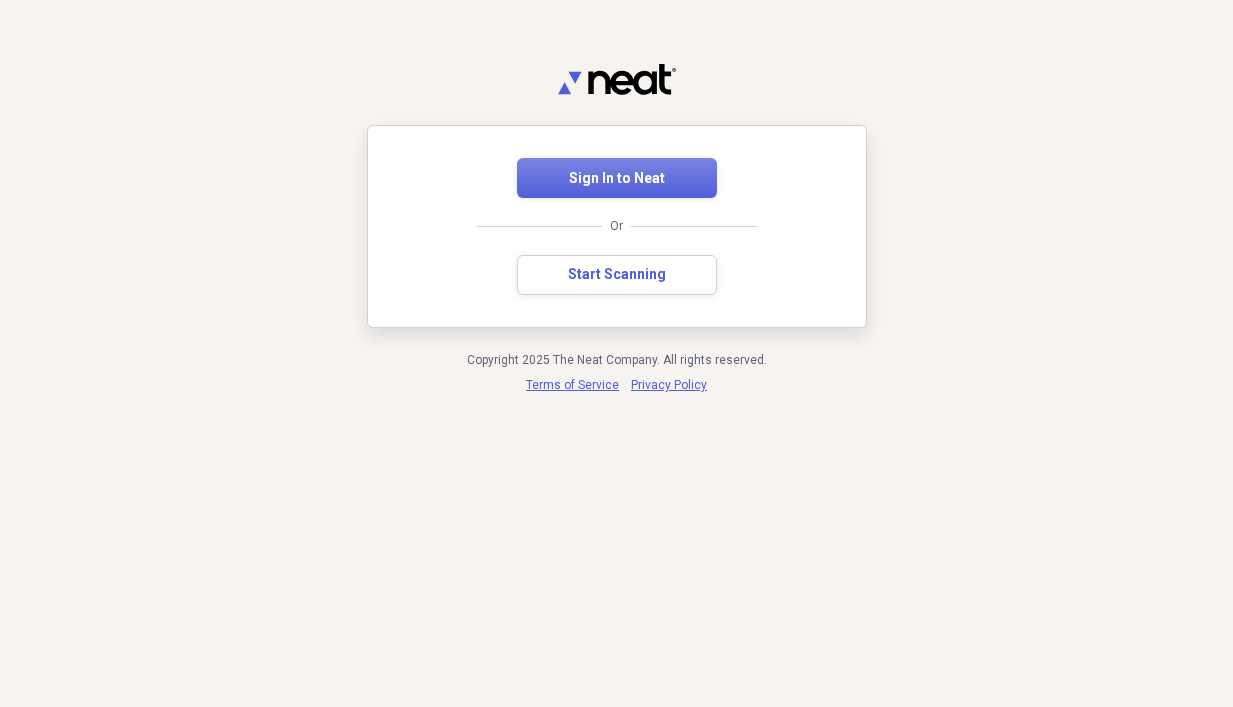 scroll, scrollTop: 0, scrollLeft: 0, axis: both 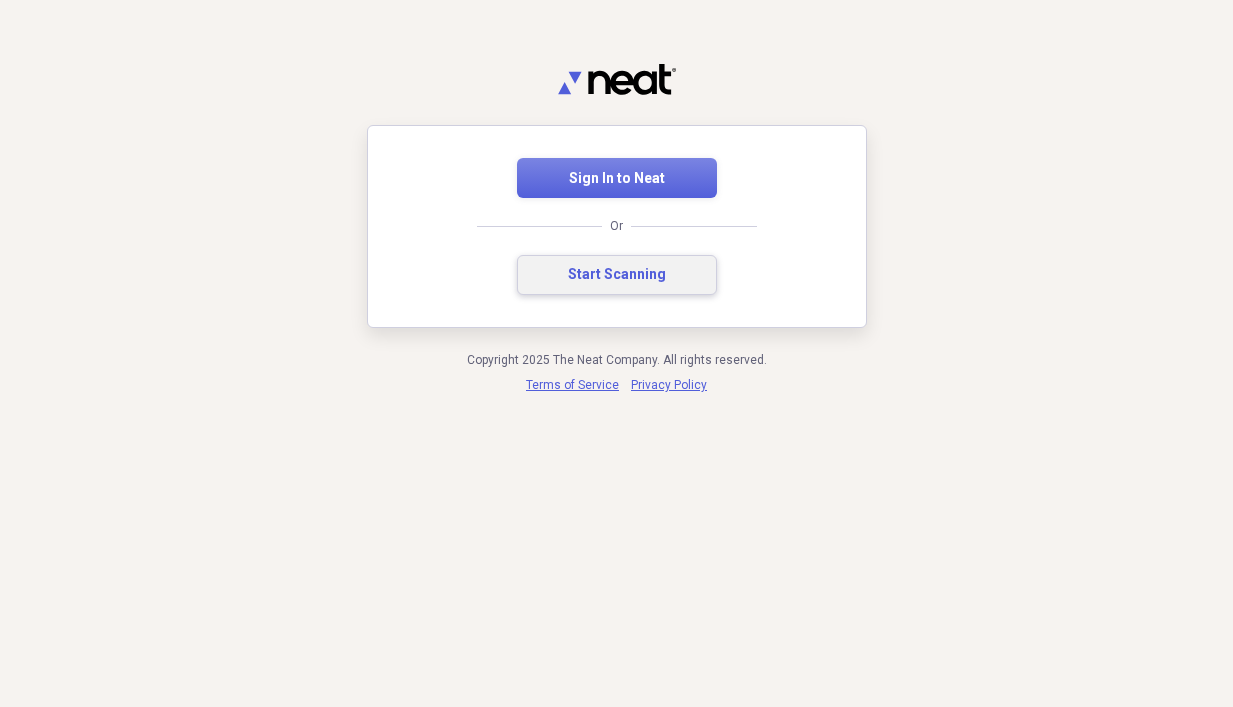 click on "Start Scanning" at bounding box center (617, 275) 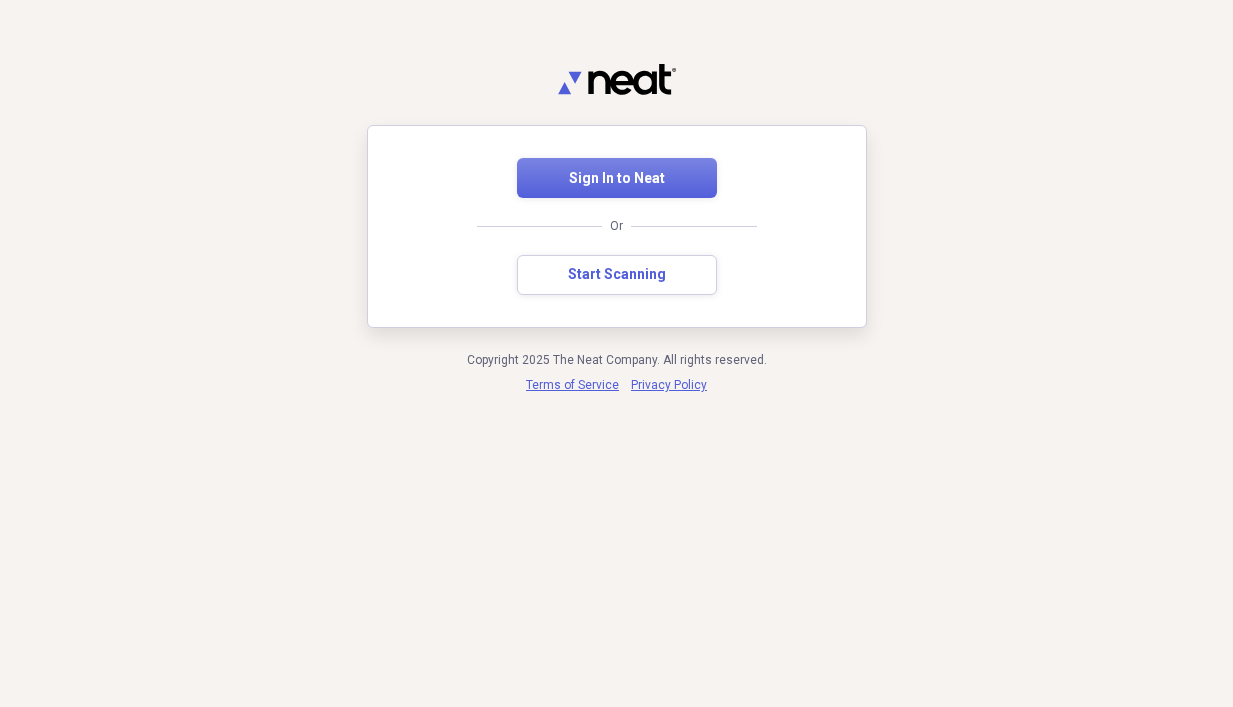 scroll, scrollTop: 0, scrollLeft: 0, axis: both 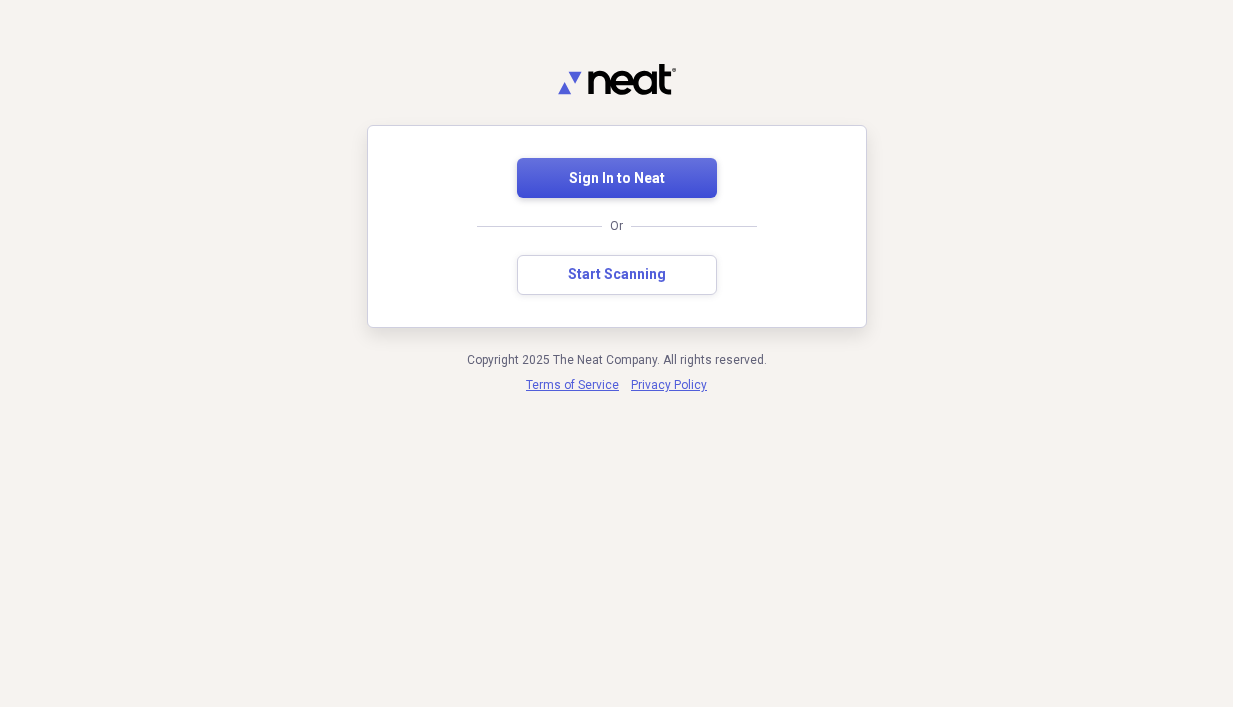 drag, startPoint x: 617, startPoint y: 182, endPoint x: 602, endPoint y: 174, distance: 17 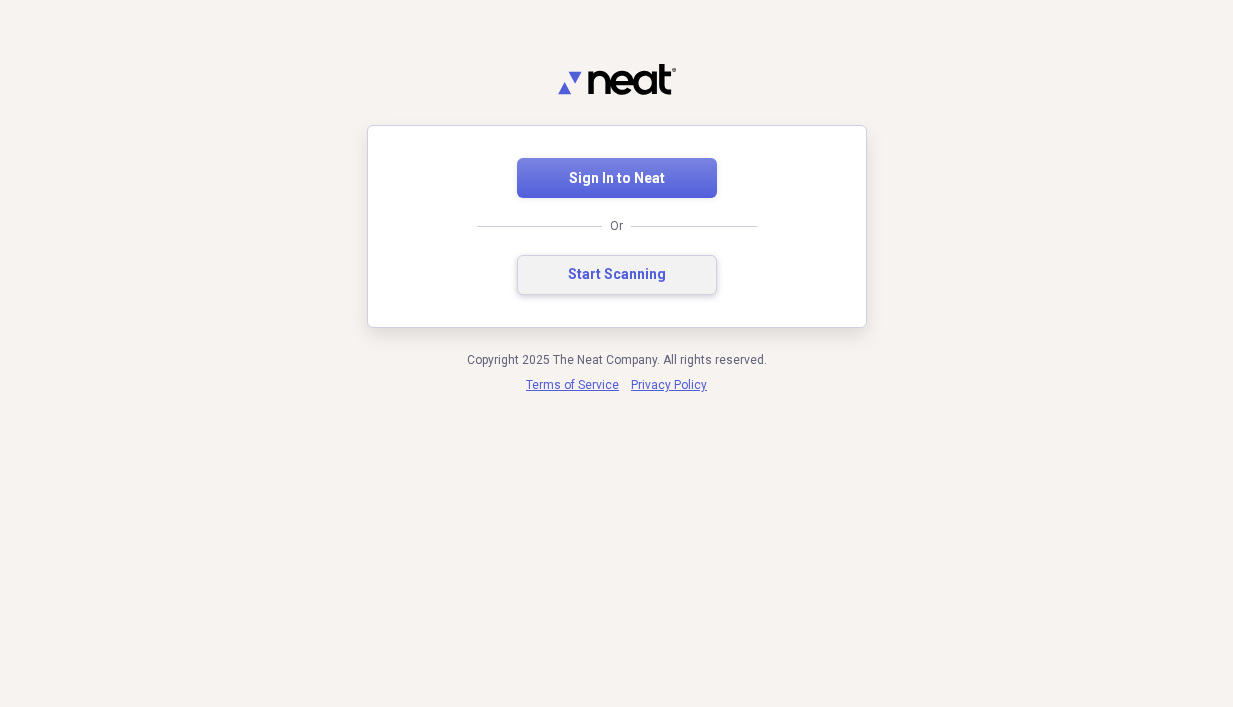 click on "Start Scanning" at bounding box center [617, 275] 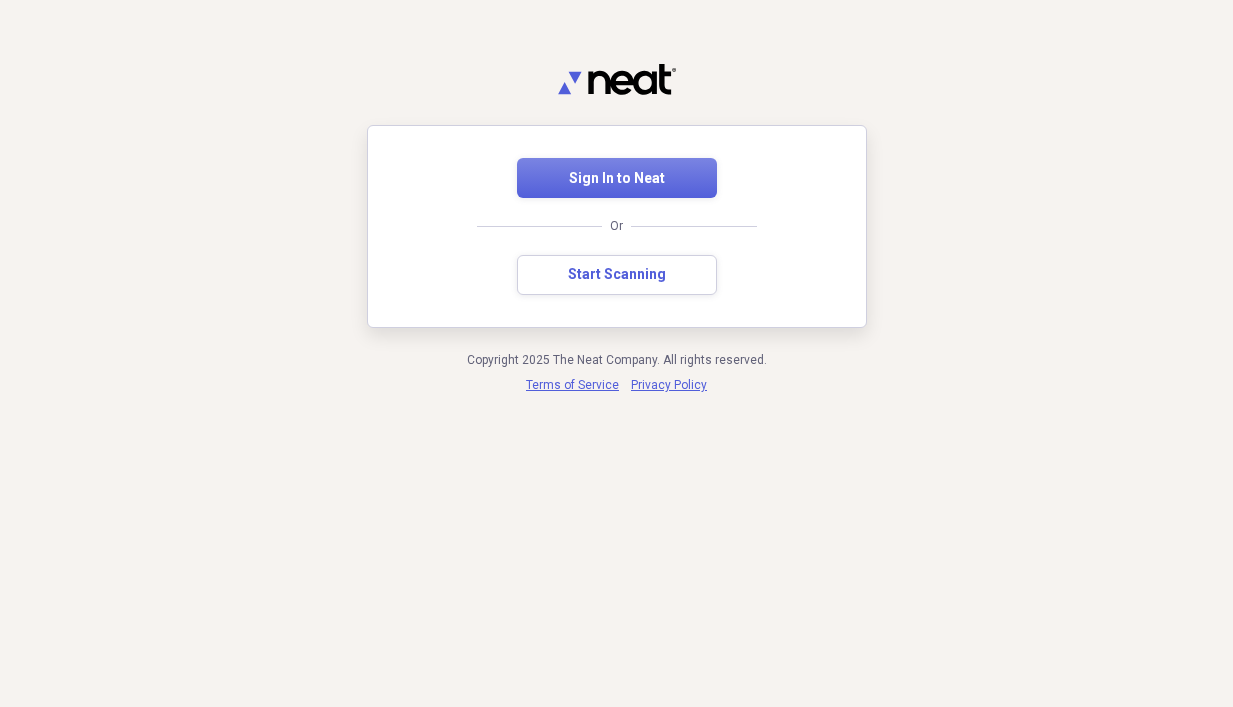 scroll, scrollTop: 0, scrollLeft: 0, axis: both 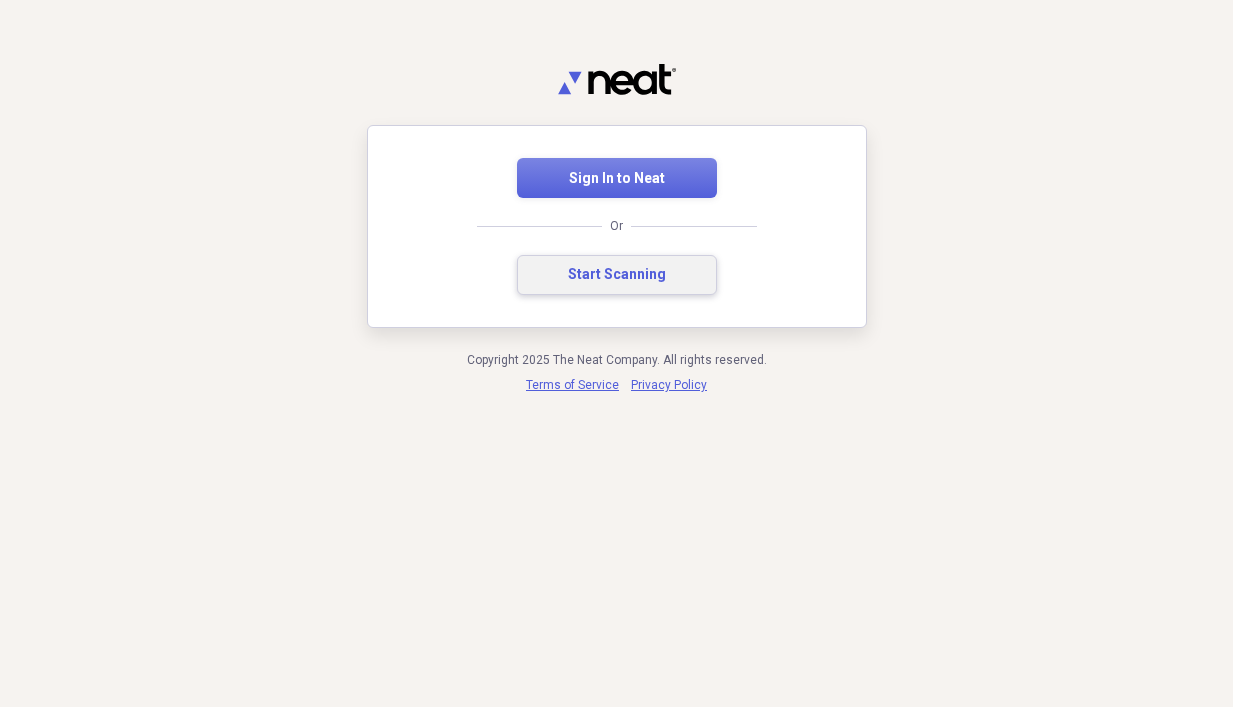 click on "Start Scanning" at bounding box center (617, 275) 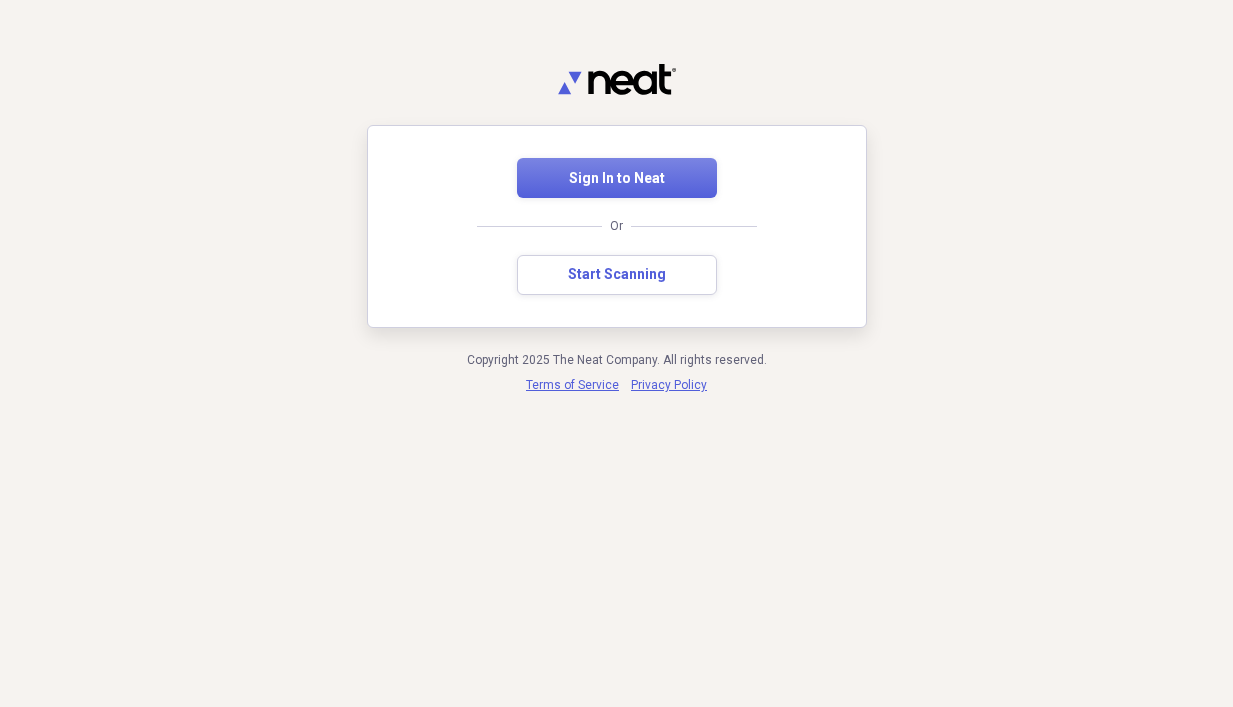 scroll, scrollTop: 0, scrollLeft: 0, axis: both 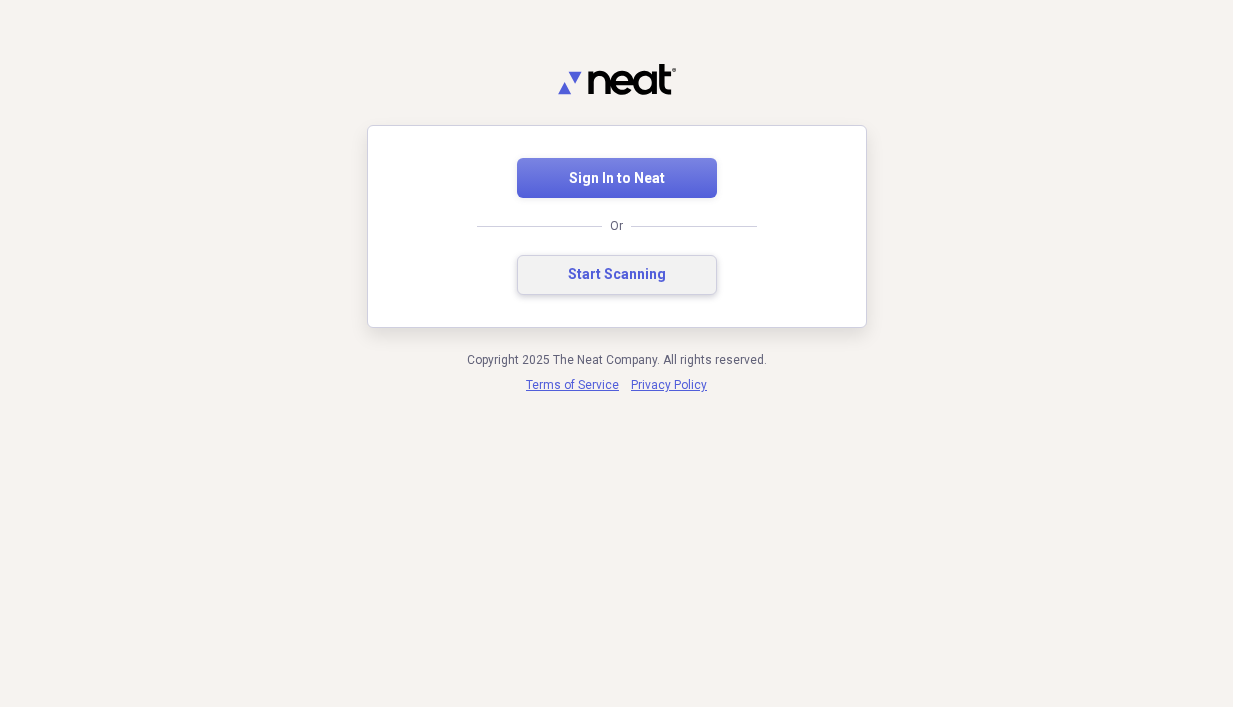 click on "Start Scanning" at bounding box center (617, 275) 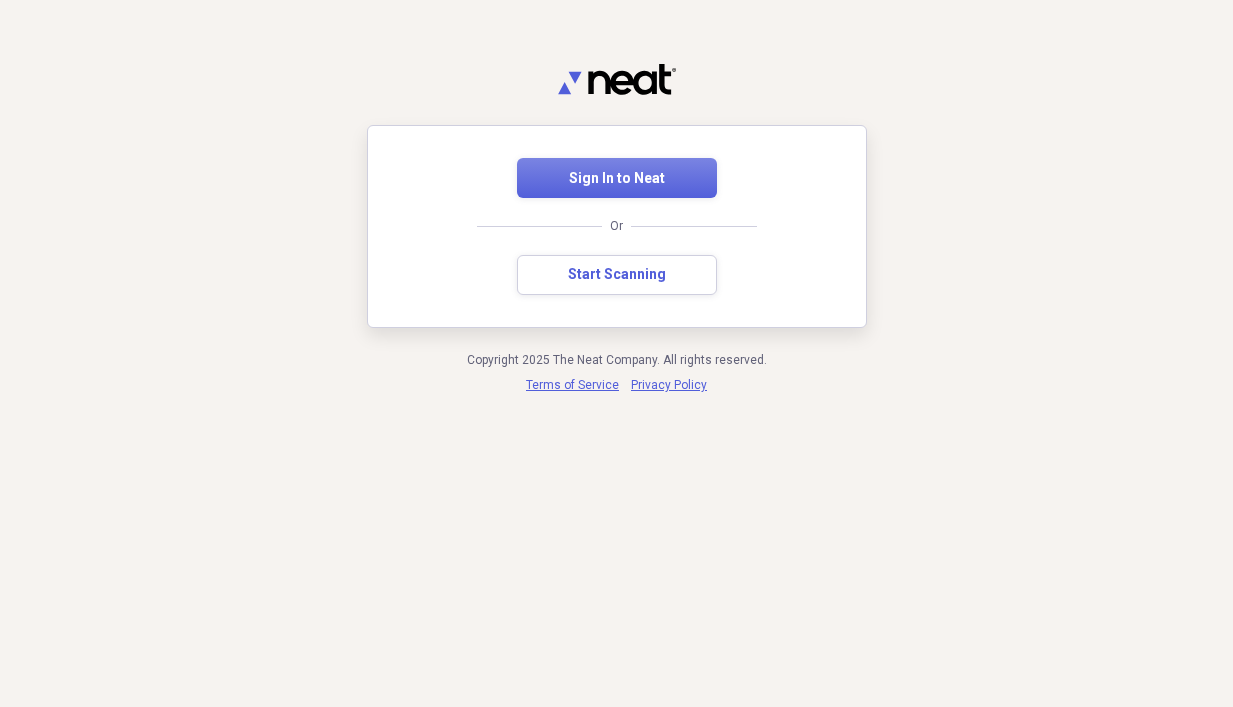 scroll, scrollTop: 0, scrollLeft: 0, axis: both 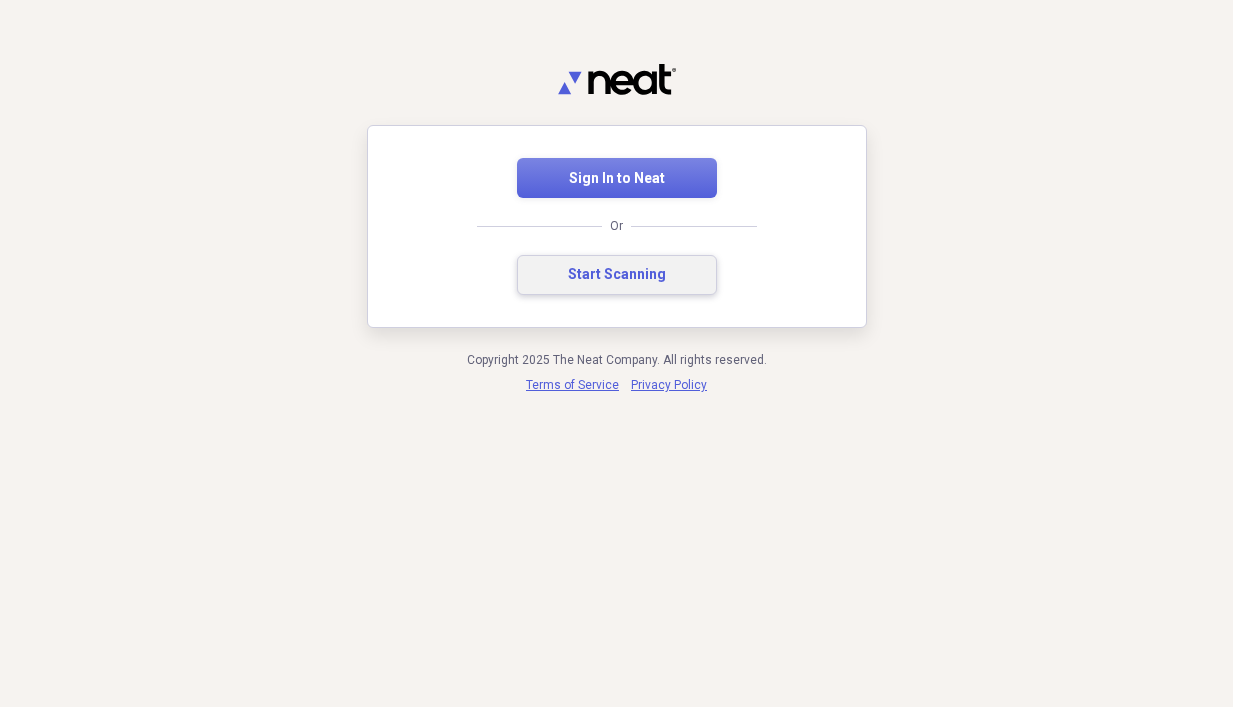click on "Start Scanning" at bounding box center [617, 275] 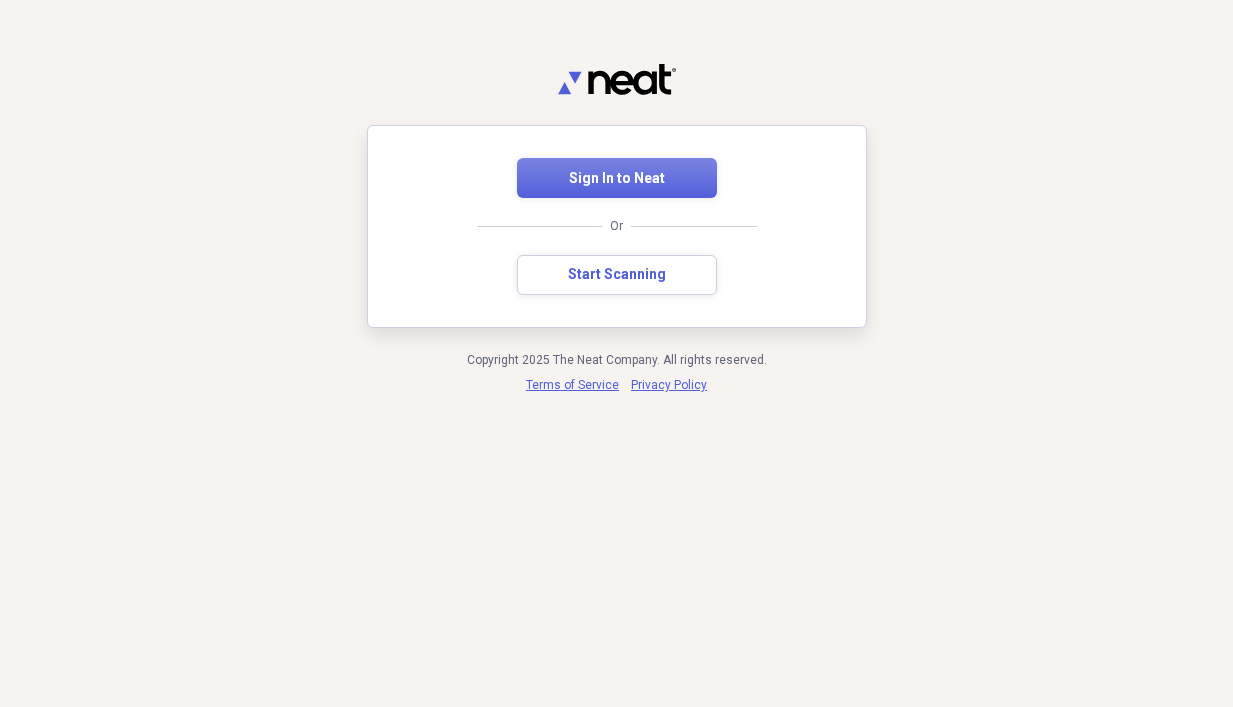 scroll, scrollTop: 0, scrollLeft: 0, axis: both 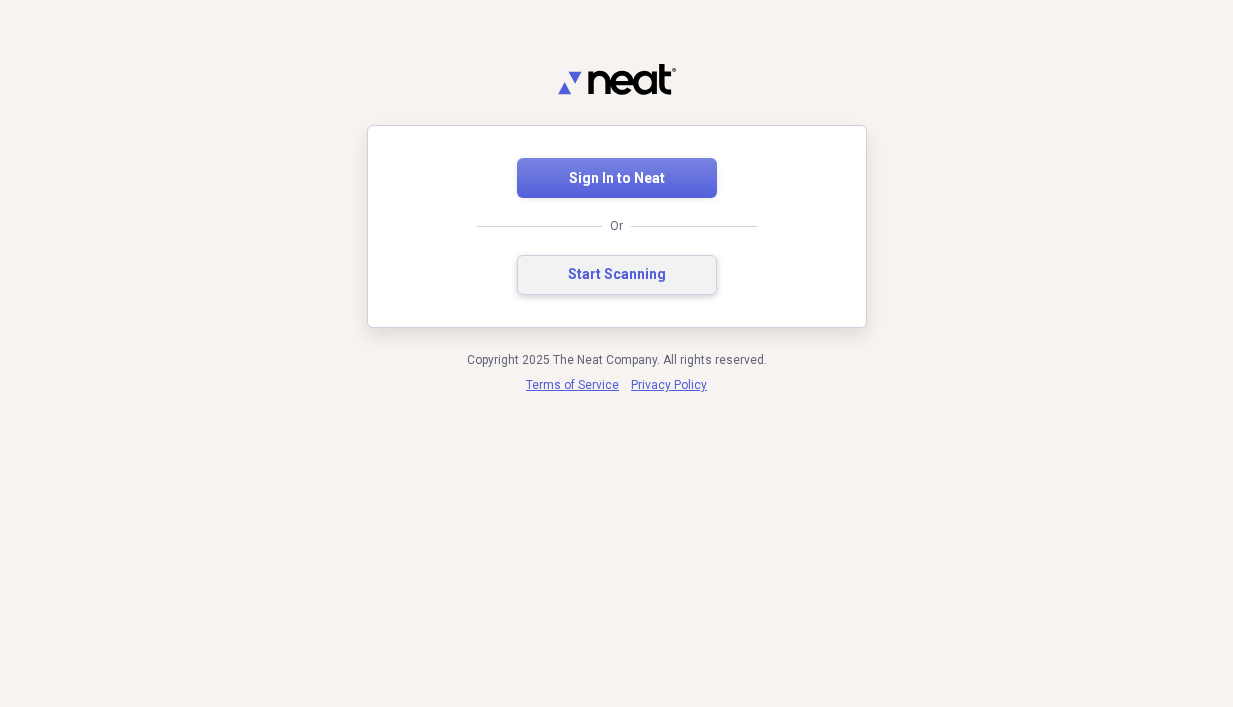 click on "Start Scanning" at bounding box center [617, 275] 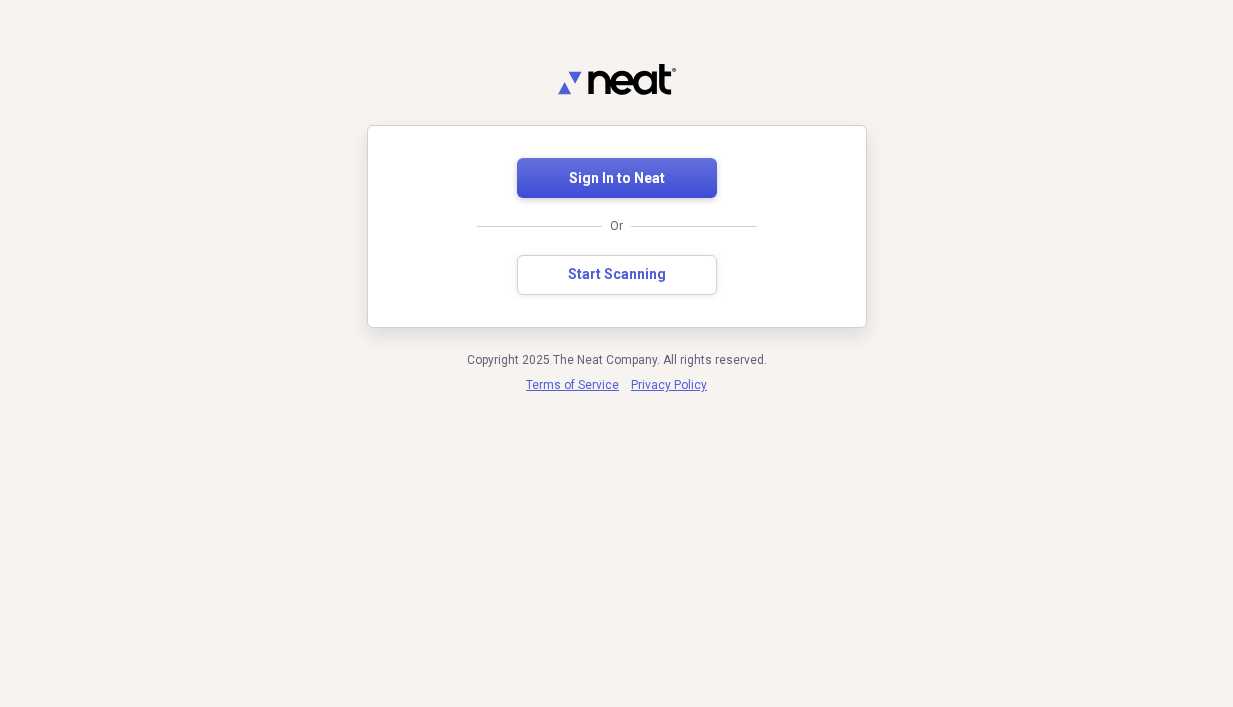 click on "Sign In to Neat" at bounding box center [617, 179] 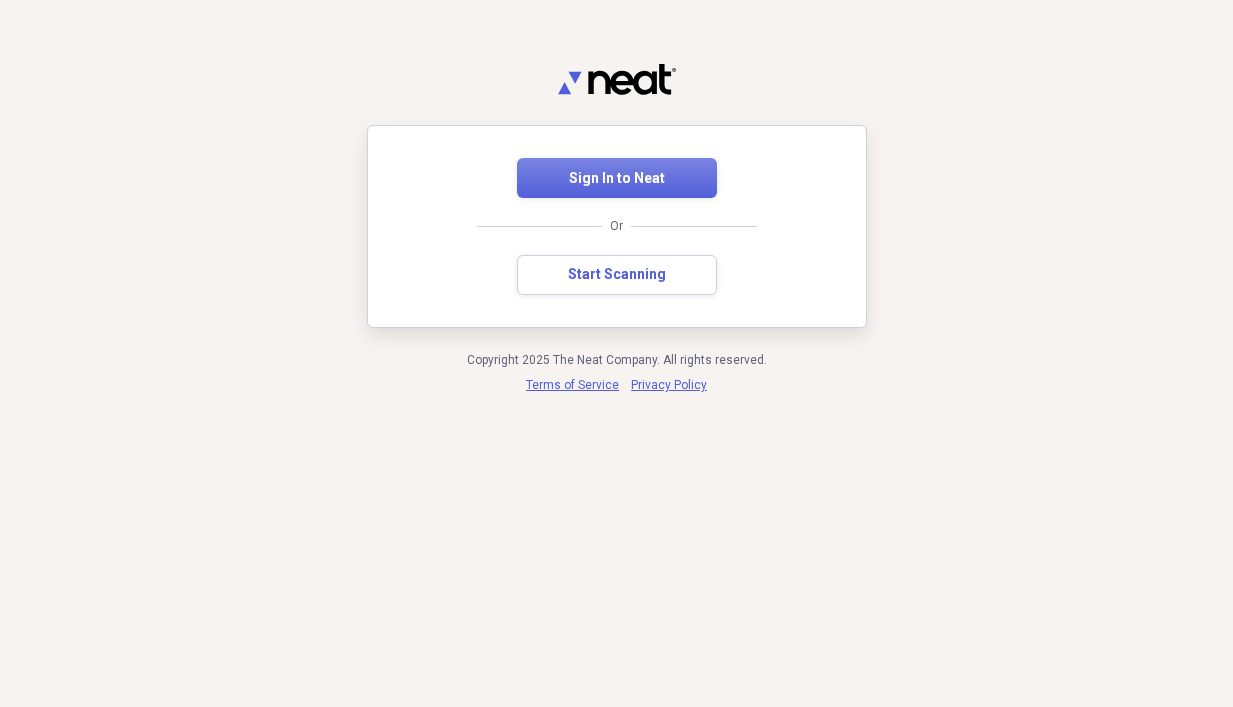click on "Sign In to Neat Or Start Scanning" at bounding box center [616, 226] 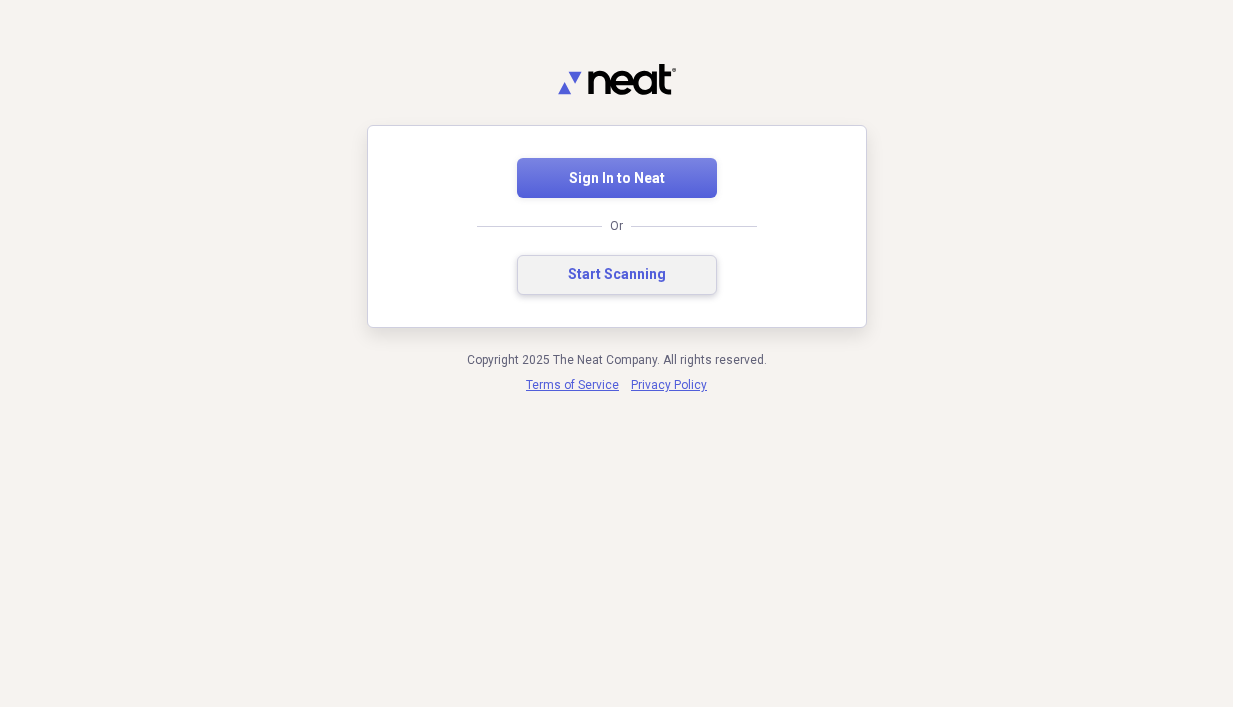 click on "Start Scanning" at bounding box center [617, 275] 